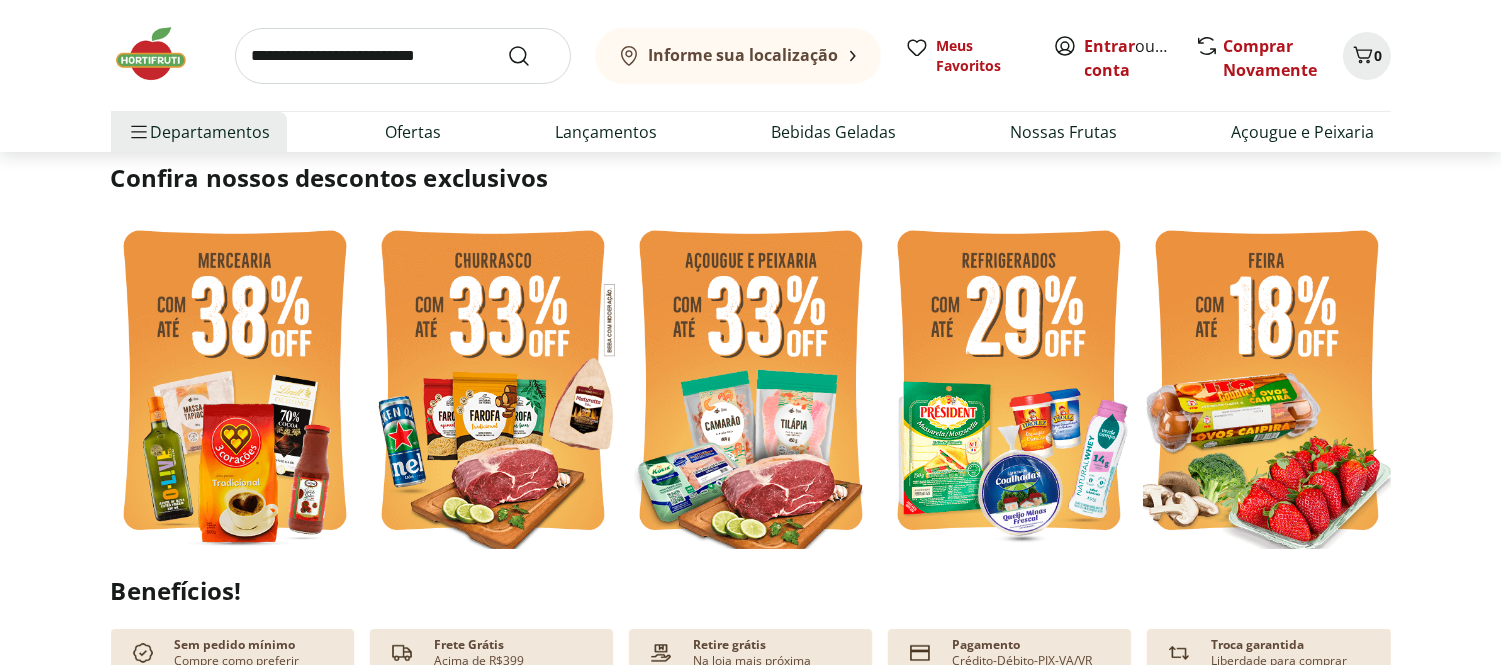 scroll, scrollTop: 0, scrollLeft: 0, axis: both 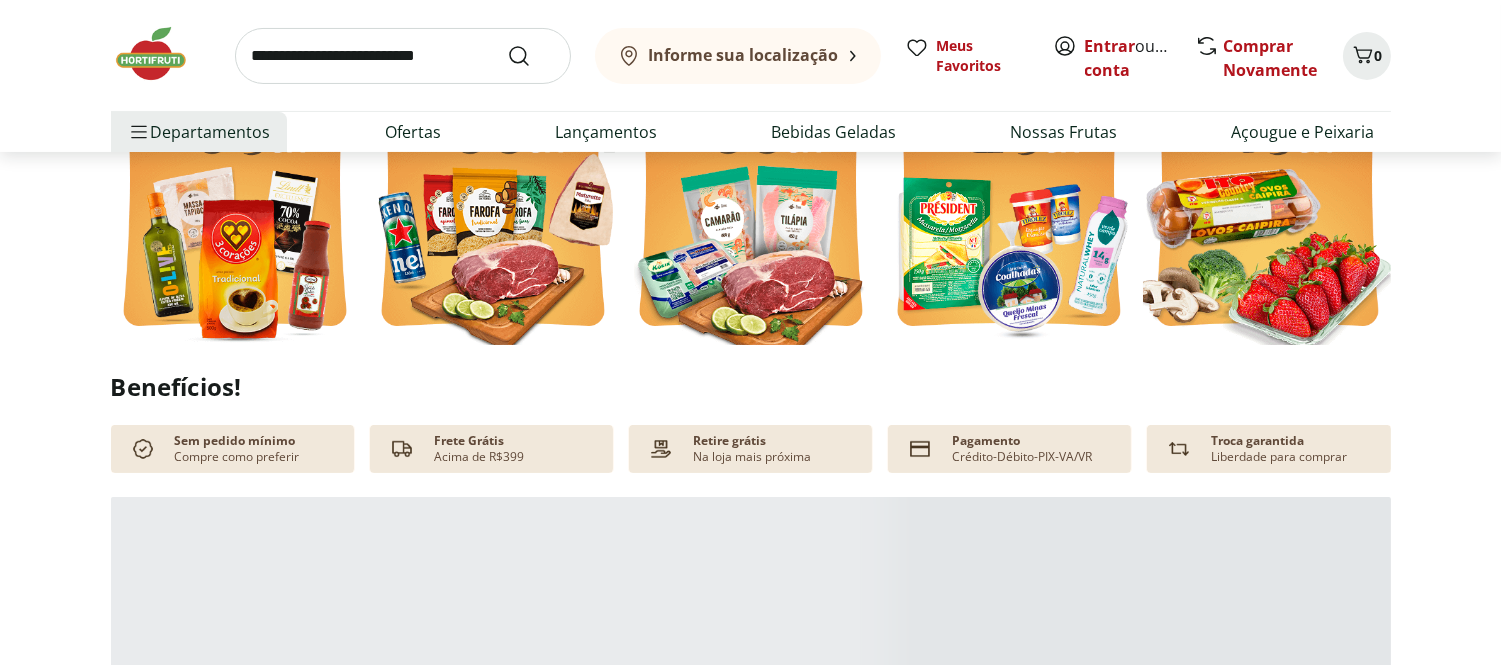 click at bounding box center [235, 179] 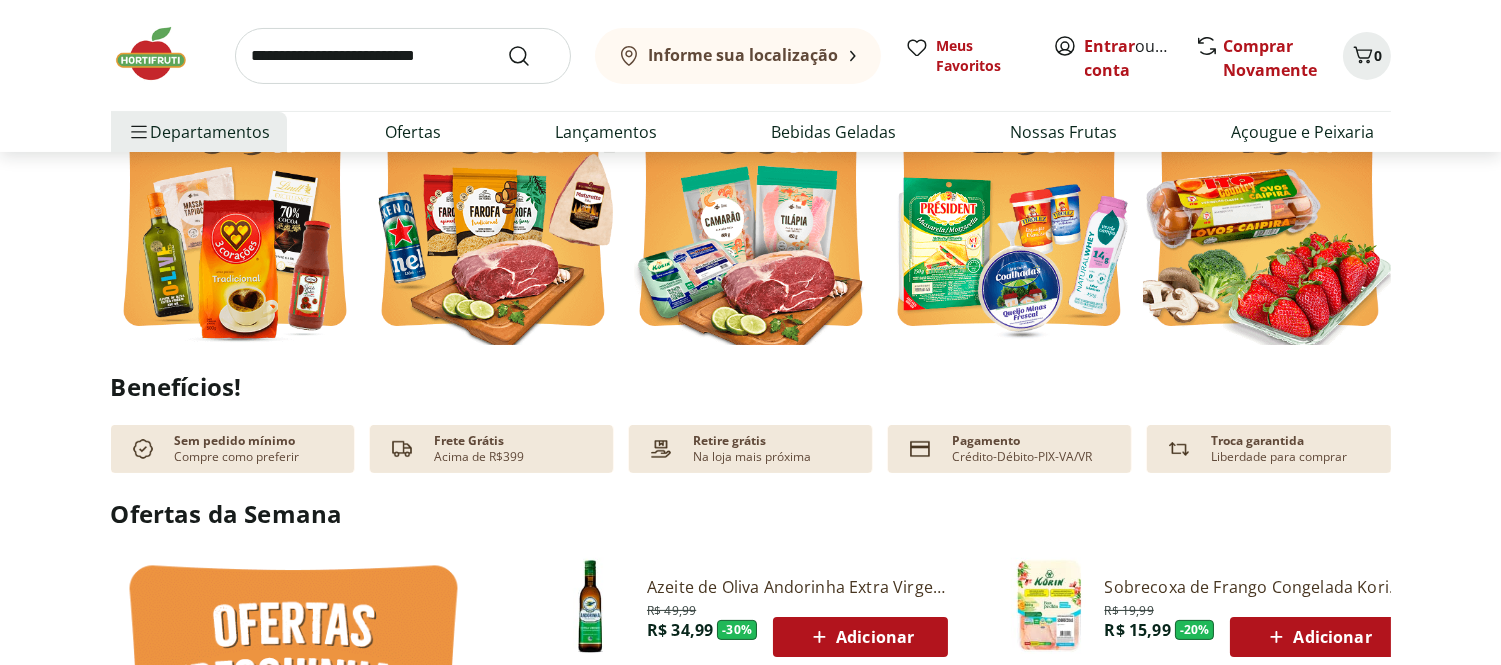 scroll, scrollTop: 0, scrollLeft: 0, axis: both 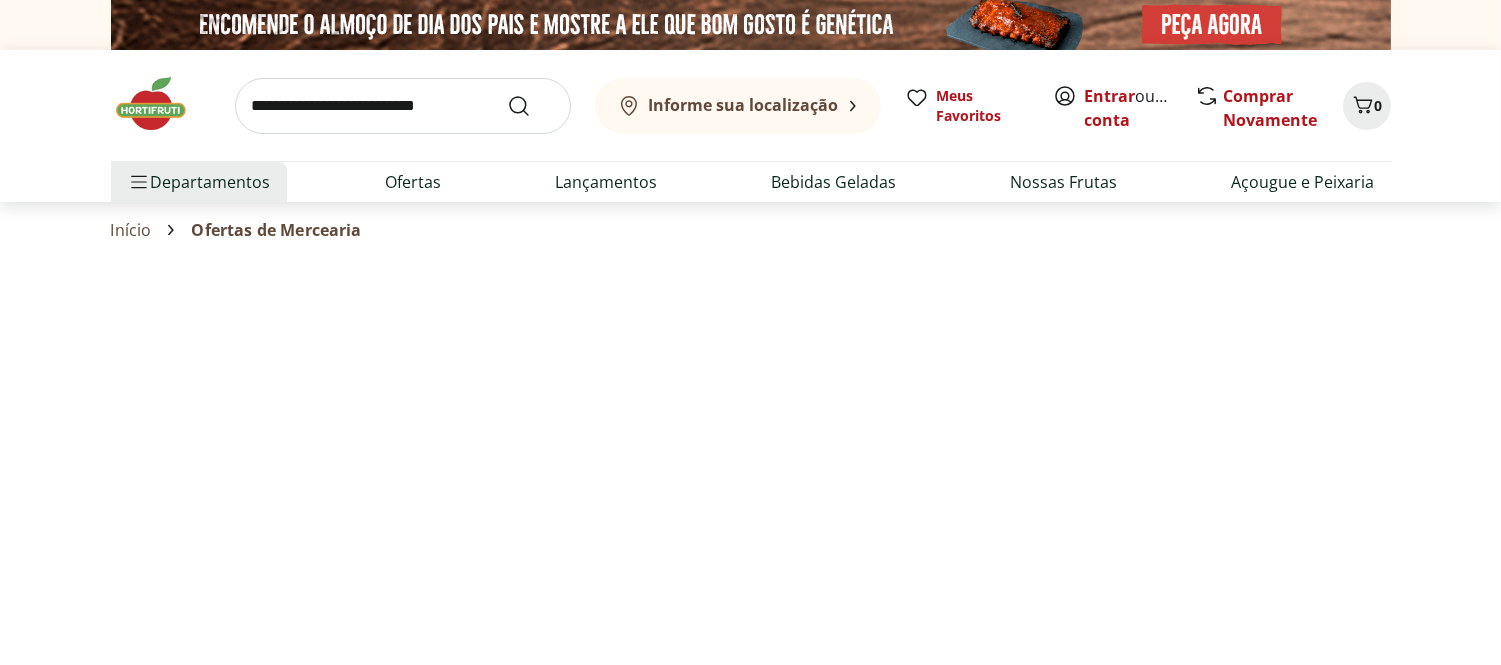 select on "**********" 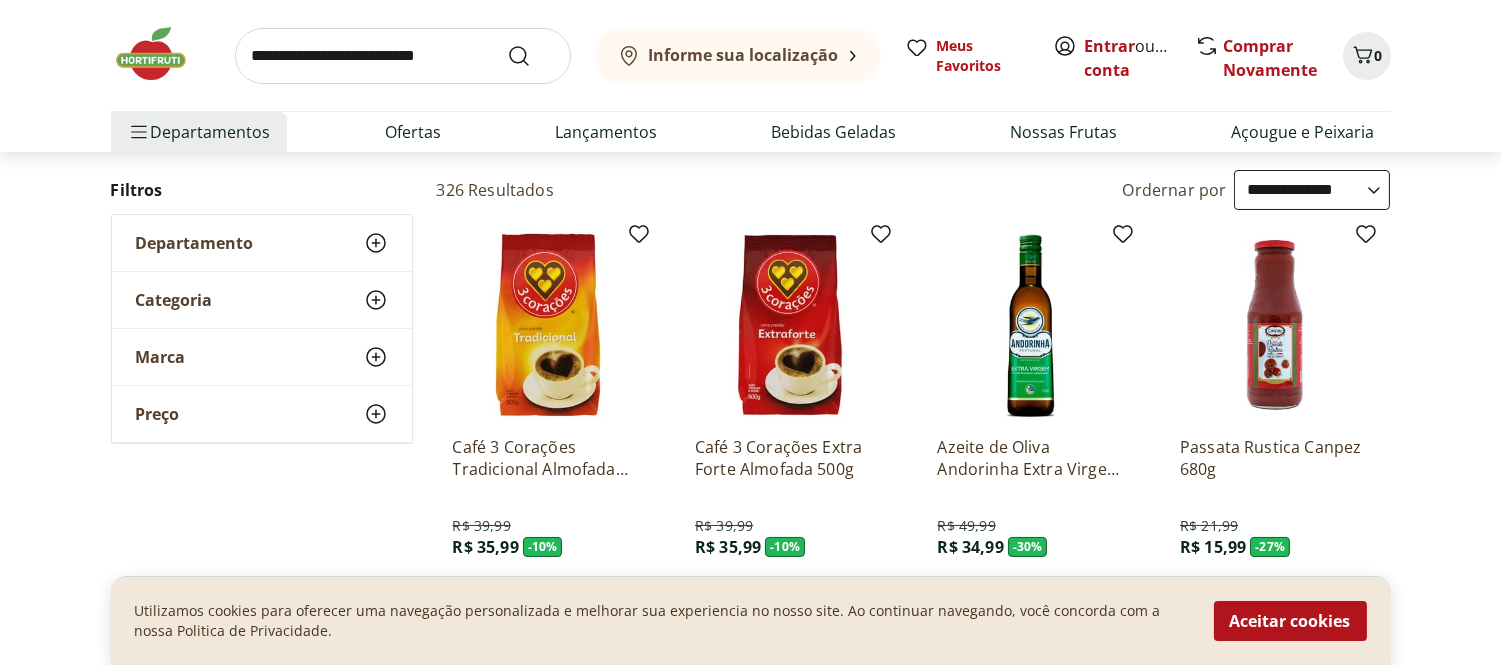scroll, scrollTop: 0, scrollLeft: 0, axis: both 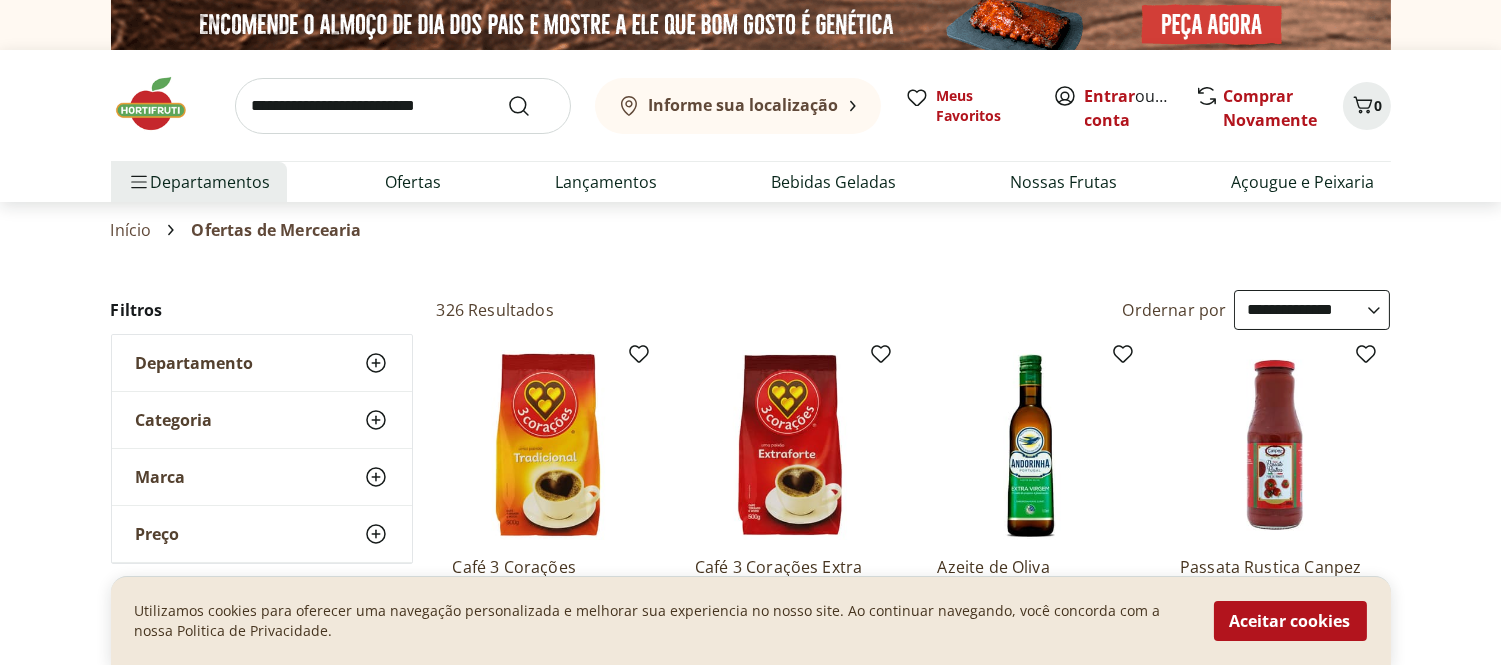 click at bounding box center (161, 104) 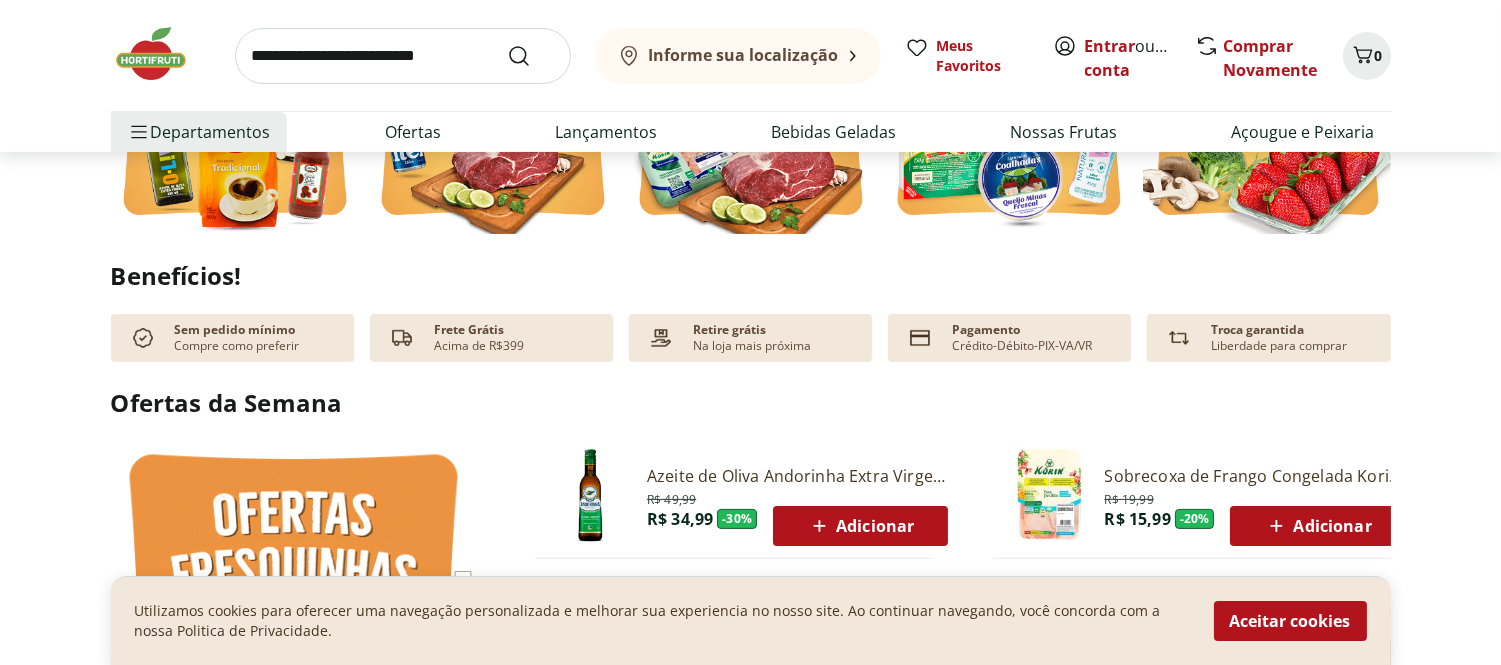 scroll, scrollTop: 555, scrollLeft: 0, axis: vertical 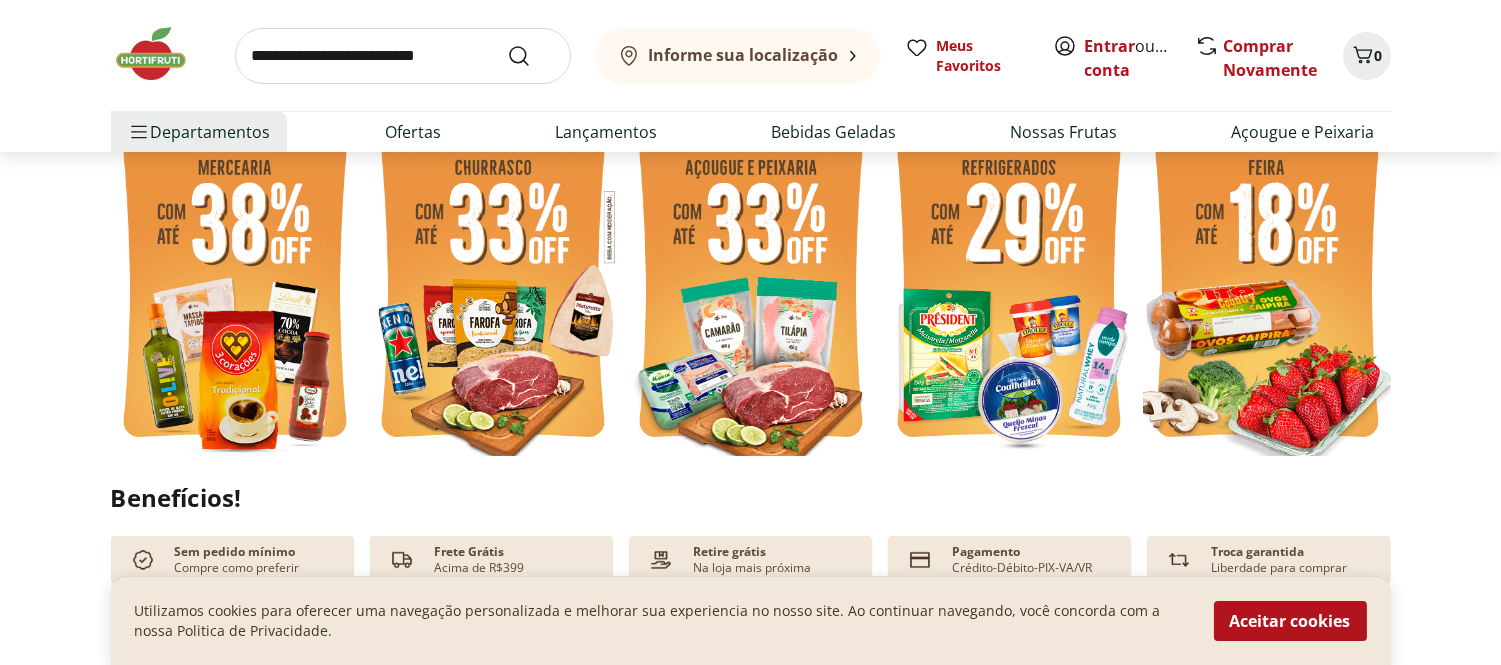 click at bounding box center [493, 290] 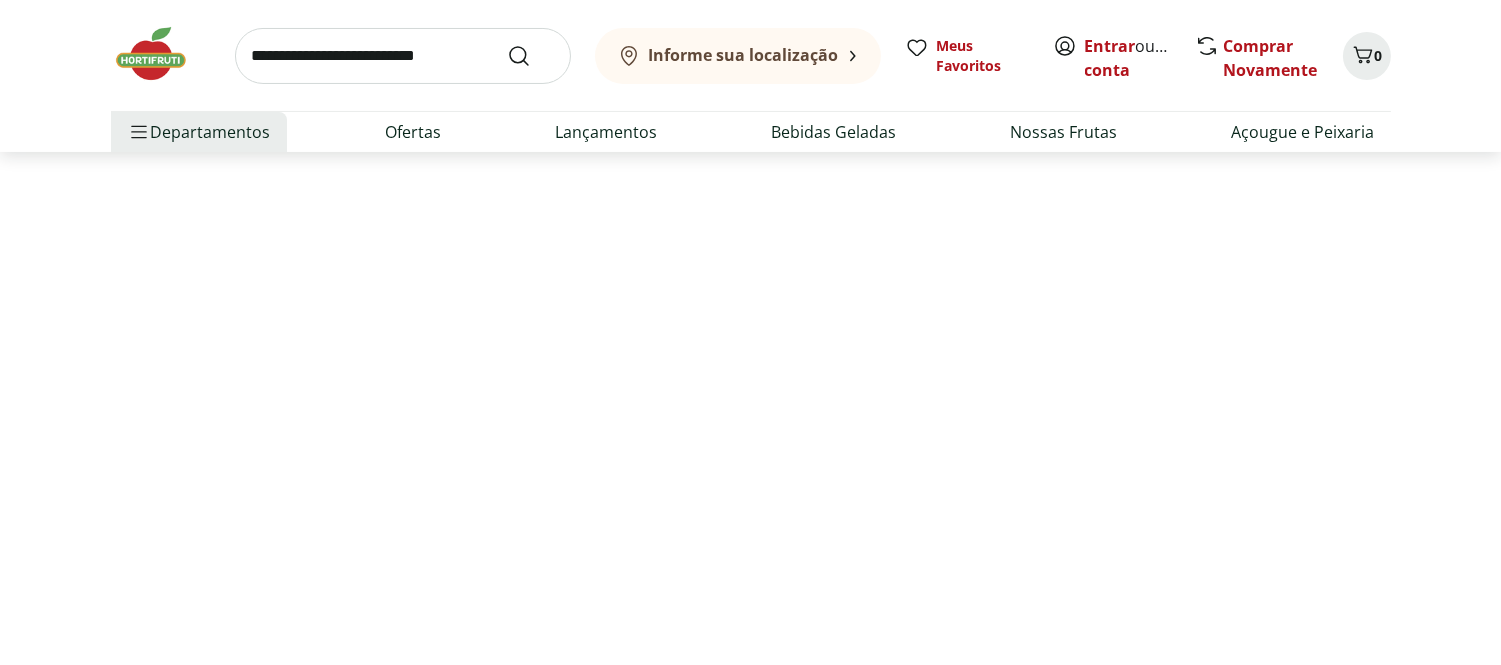 scroll, scrollTop: 0, scrollLeft: 0, axis: both 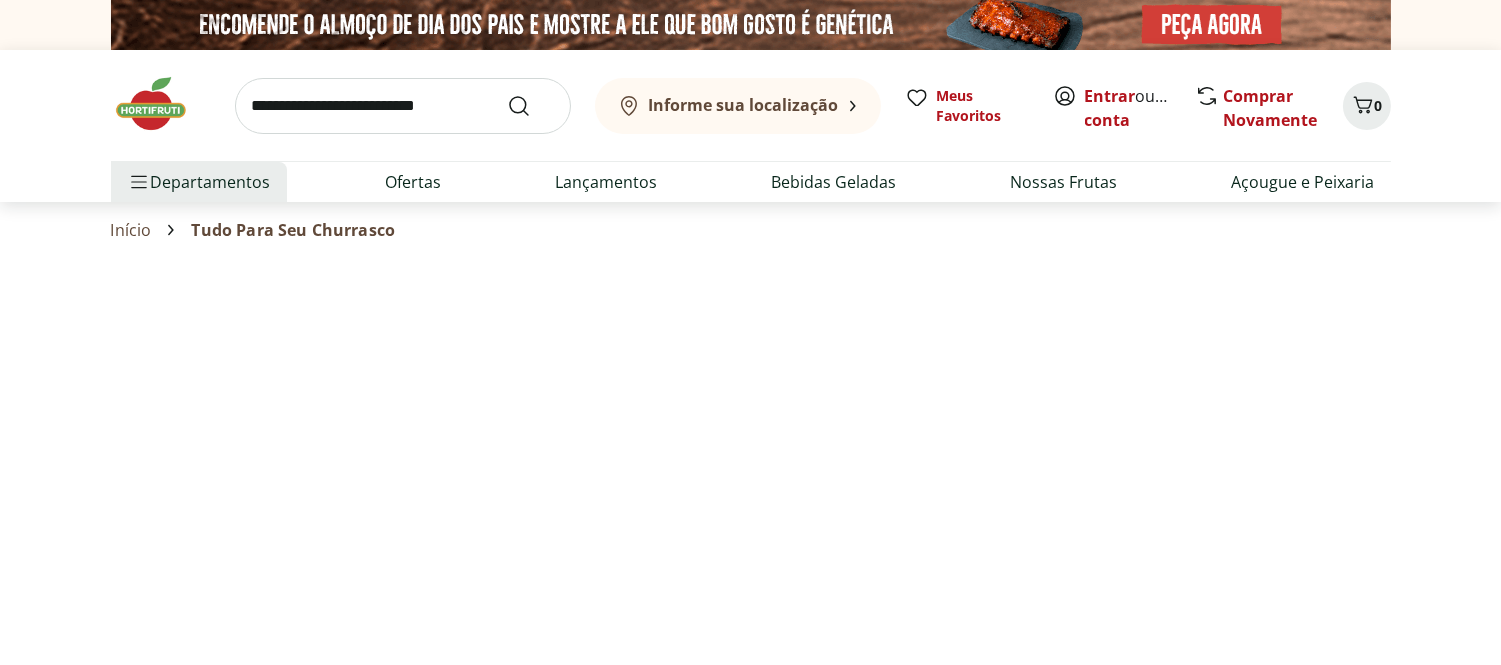select on "**********" 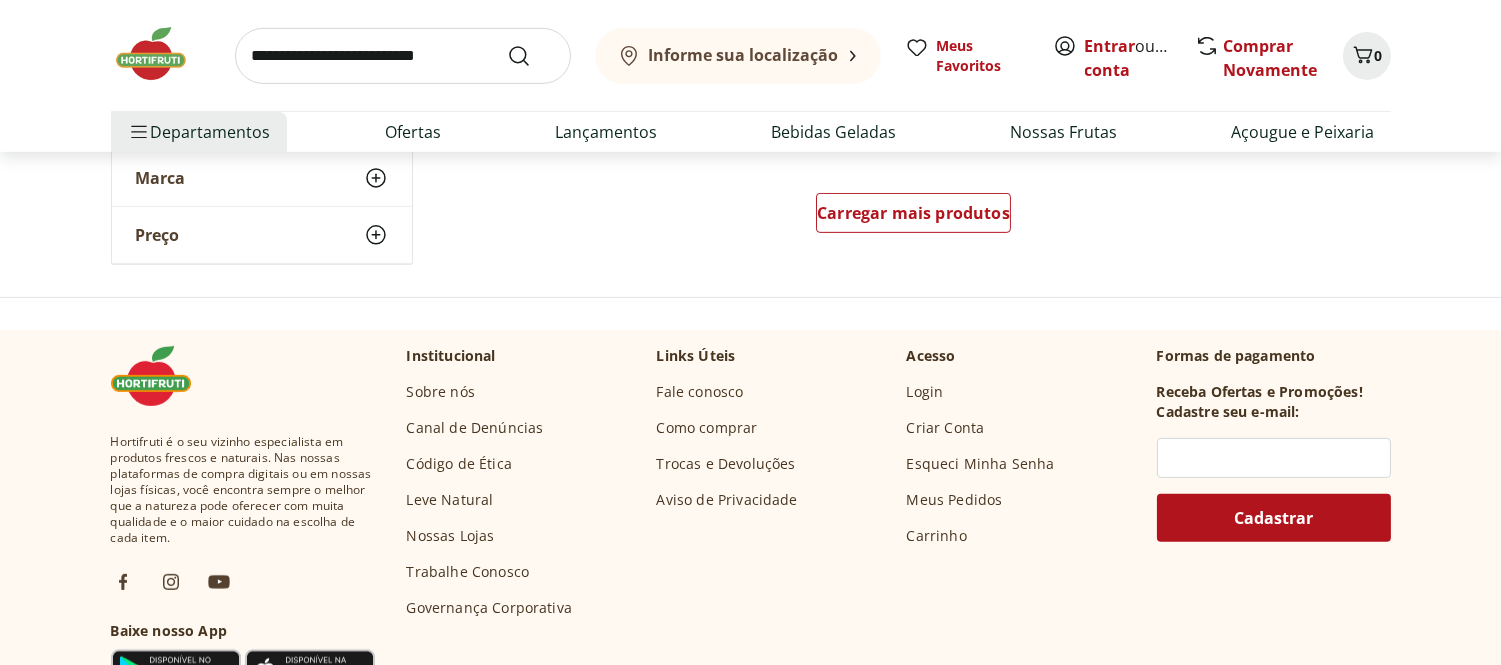 scroll, scrollTop: 1333, scrollLeft: 0, axis: vertical 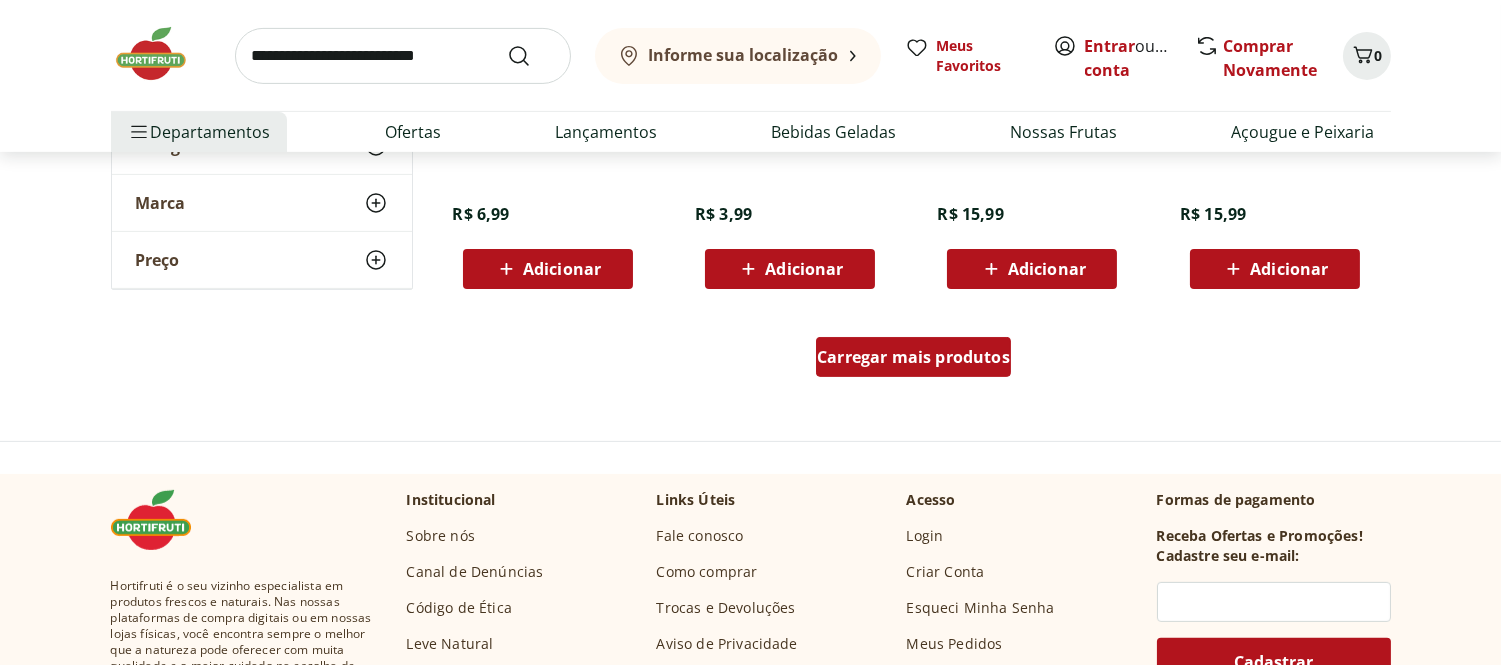 click on "Carregar mais produtos" at bounding box center [913, 357] 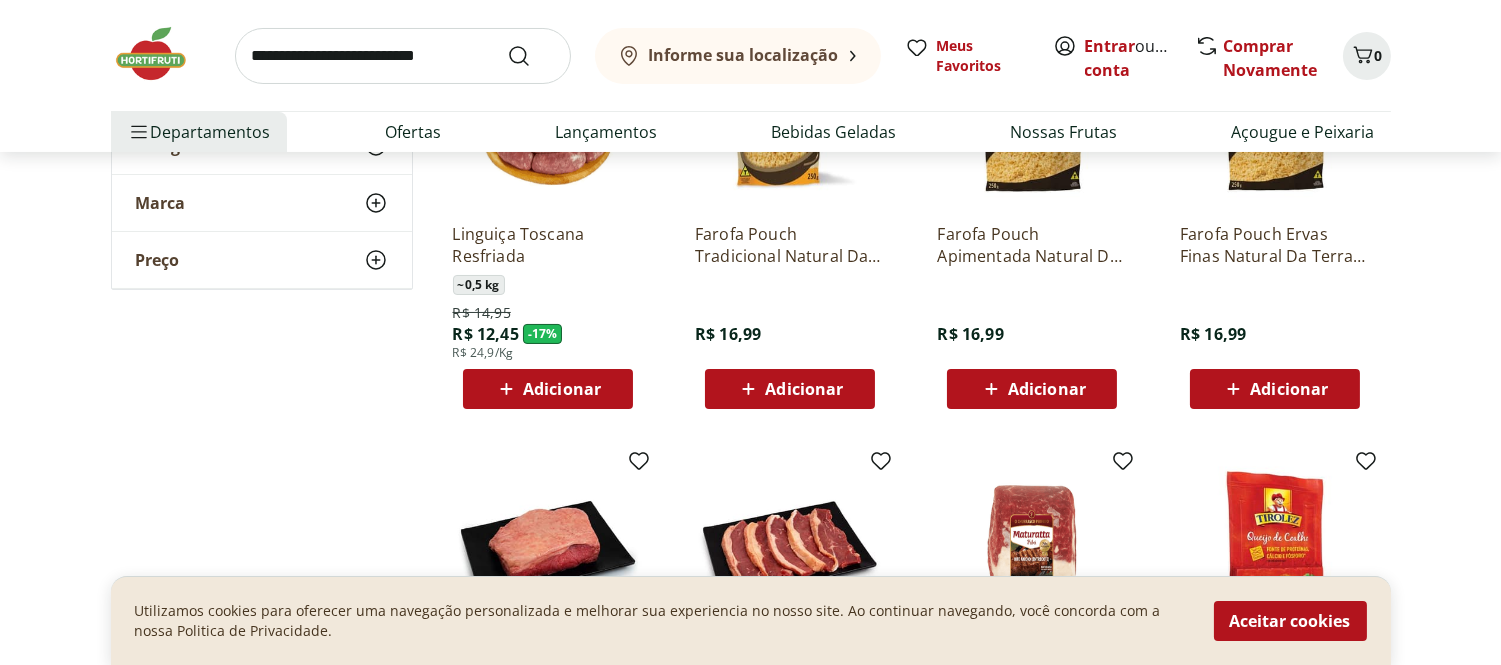 scroll, scrollTop: 0, scrollLeft: 0, axis: both 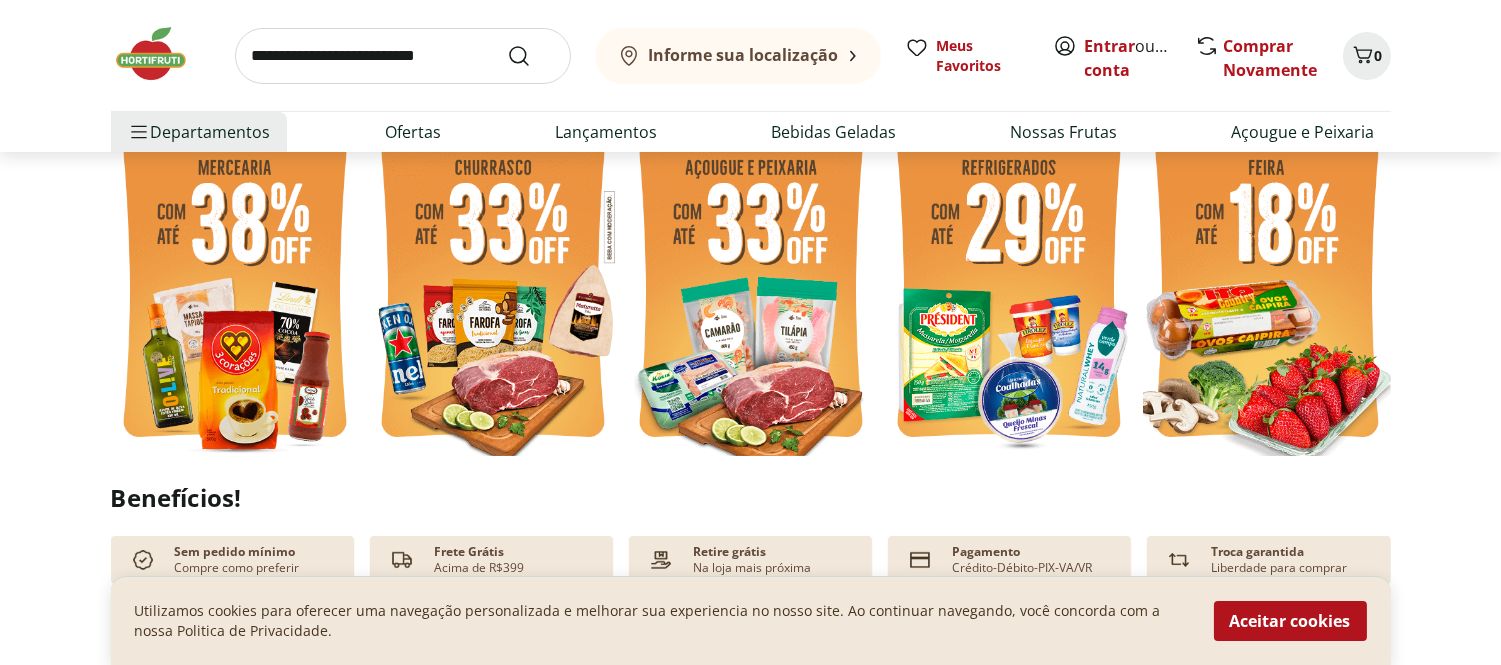 click at bounding box center (751, 290) 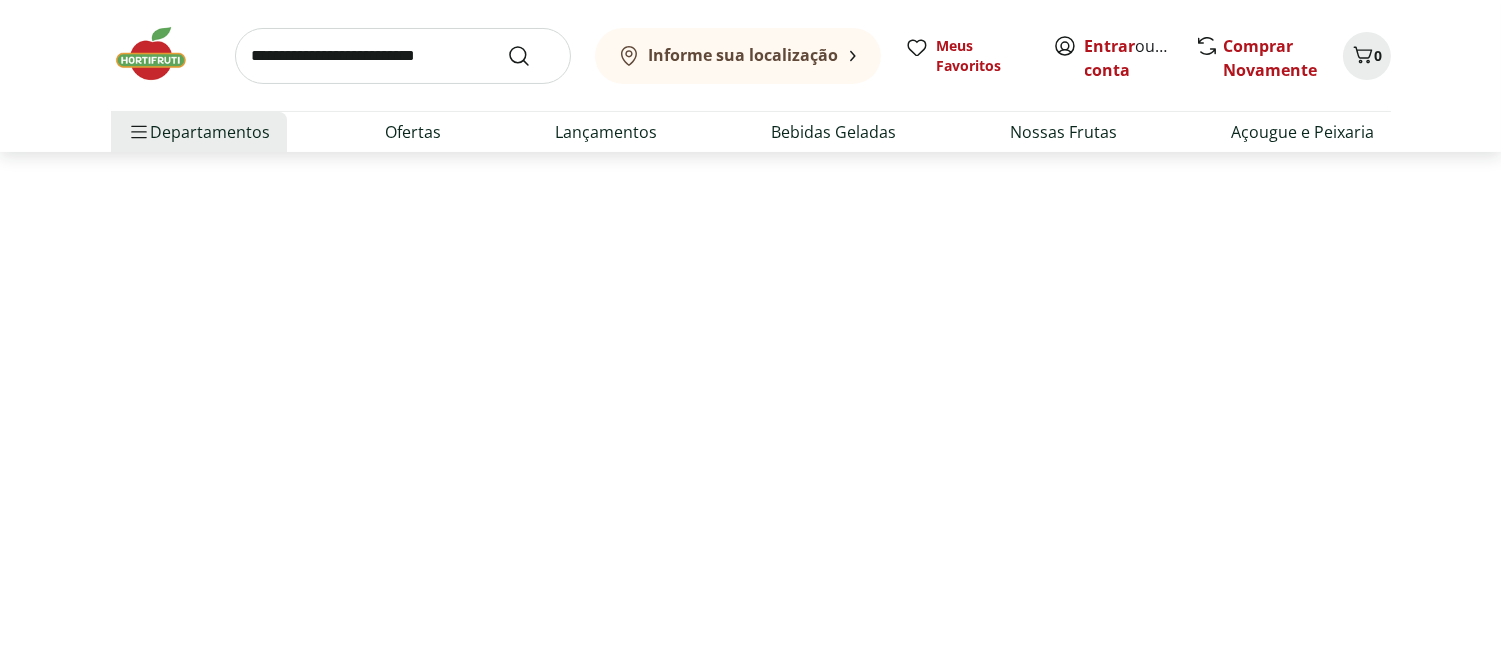 scroll, scrollTop: 0, scrollLeft: 0, axis: both 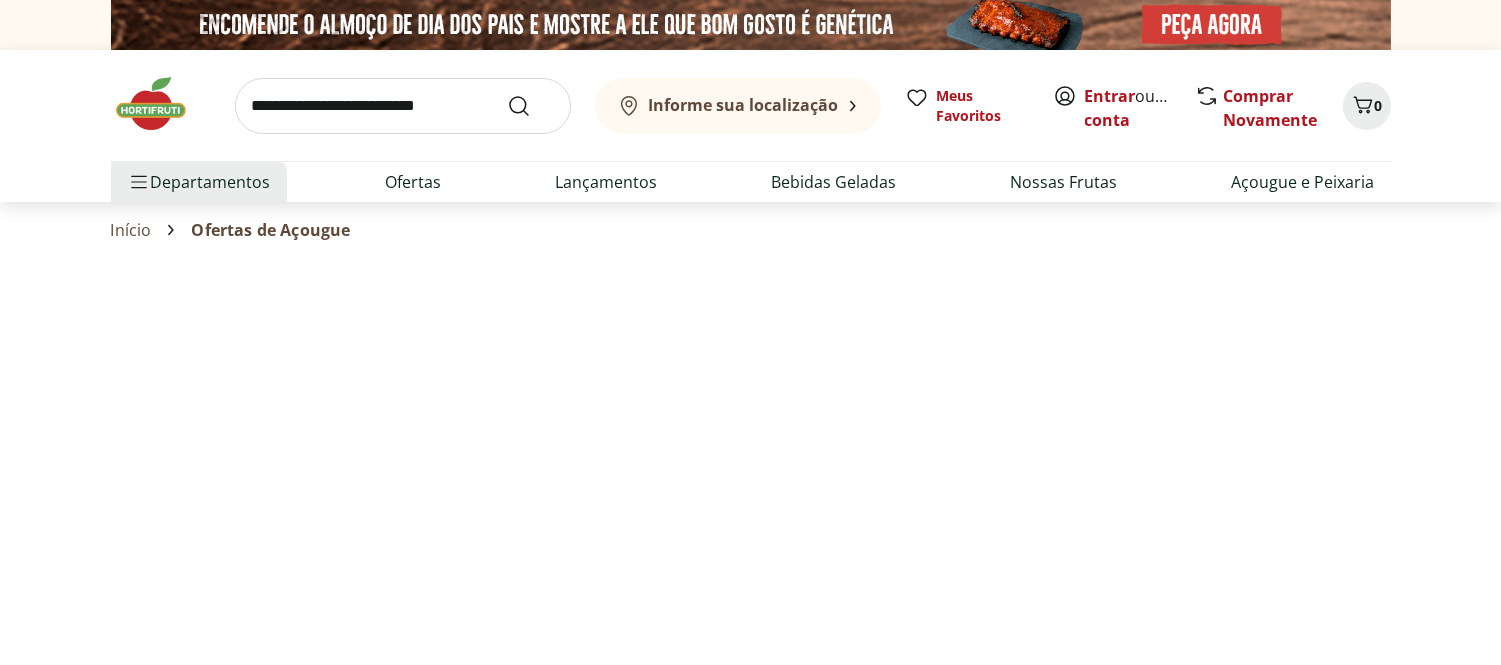 select on "**********" 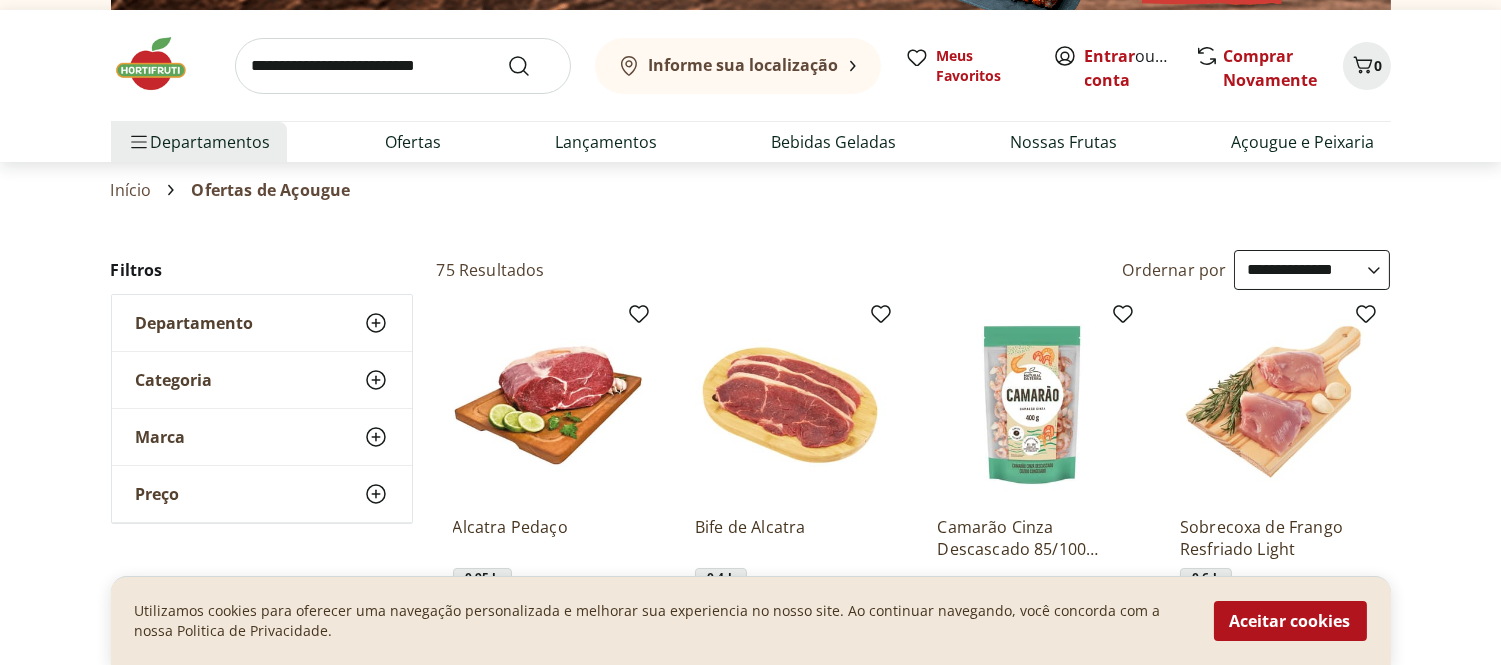 scroll, scrollTop: 0, scrollLeft: 0, axis: both 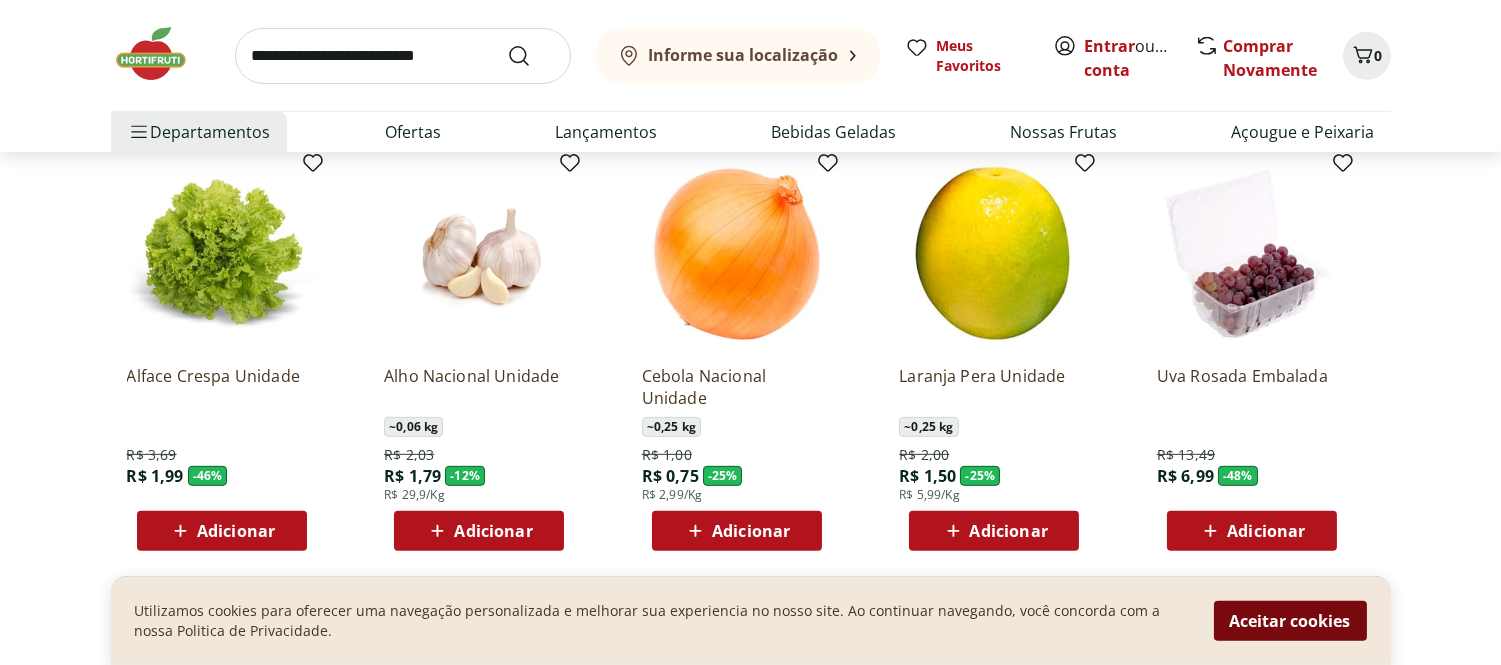 click on "Aceitar cookies" at bounding box center [1290, 621] 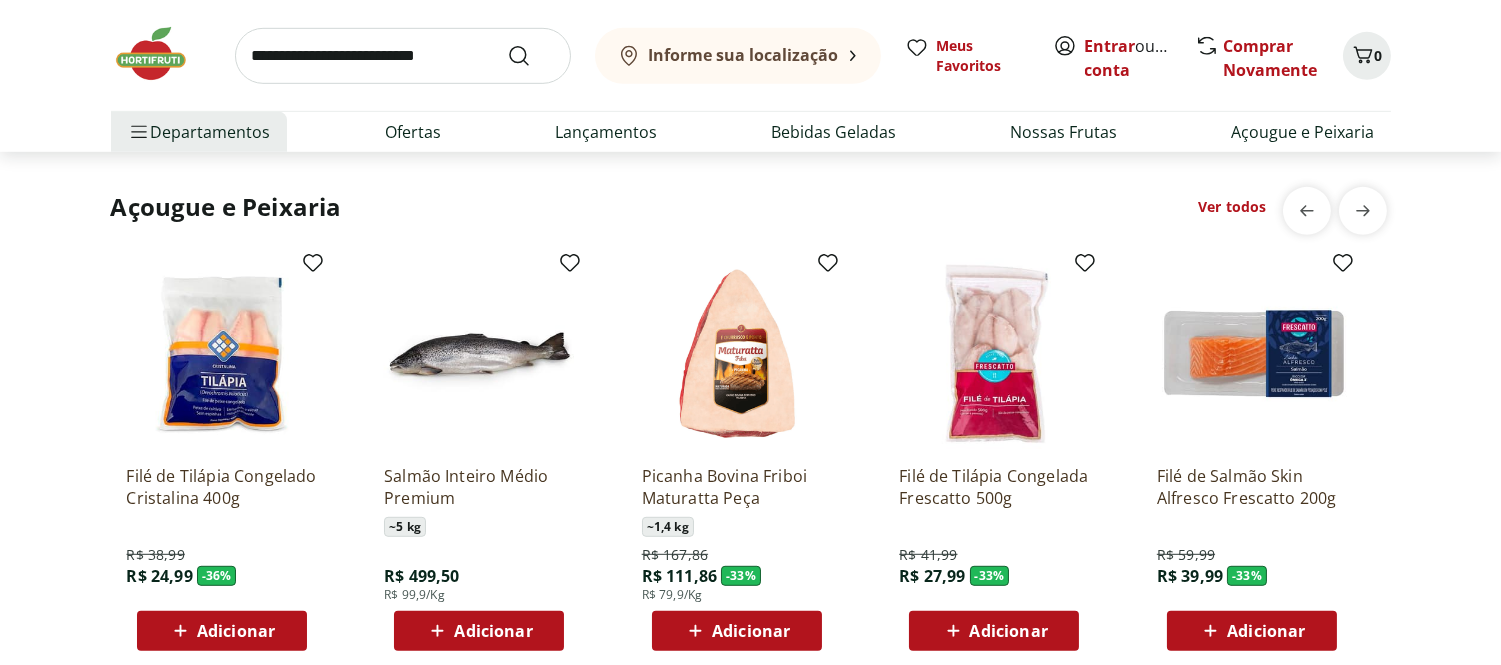 scroll, scrollTop: 2111, scrollLeft: 0, axis: vertical 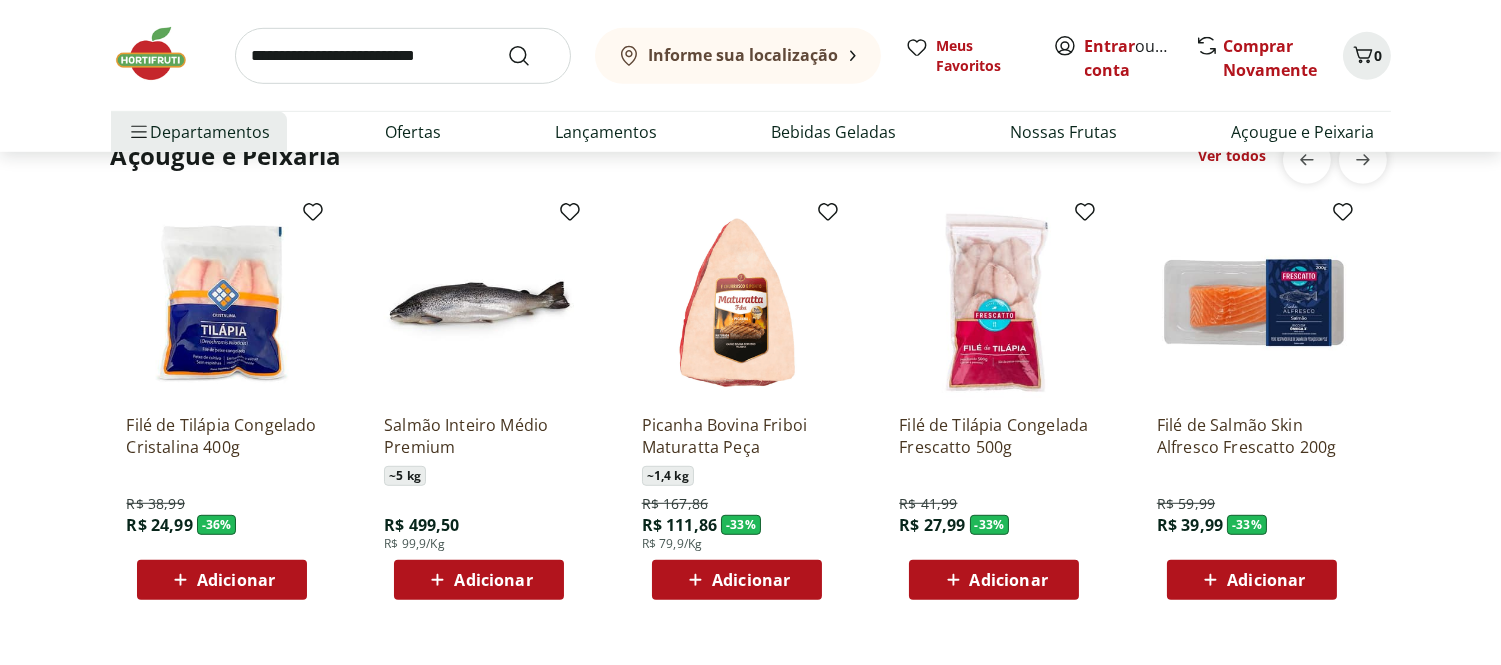 click on "Salmão Inteiro Médio Premium" at bounding box center [479, 436] 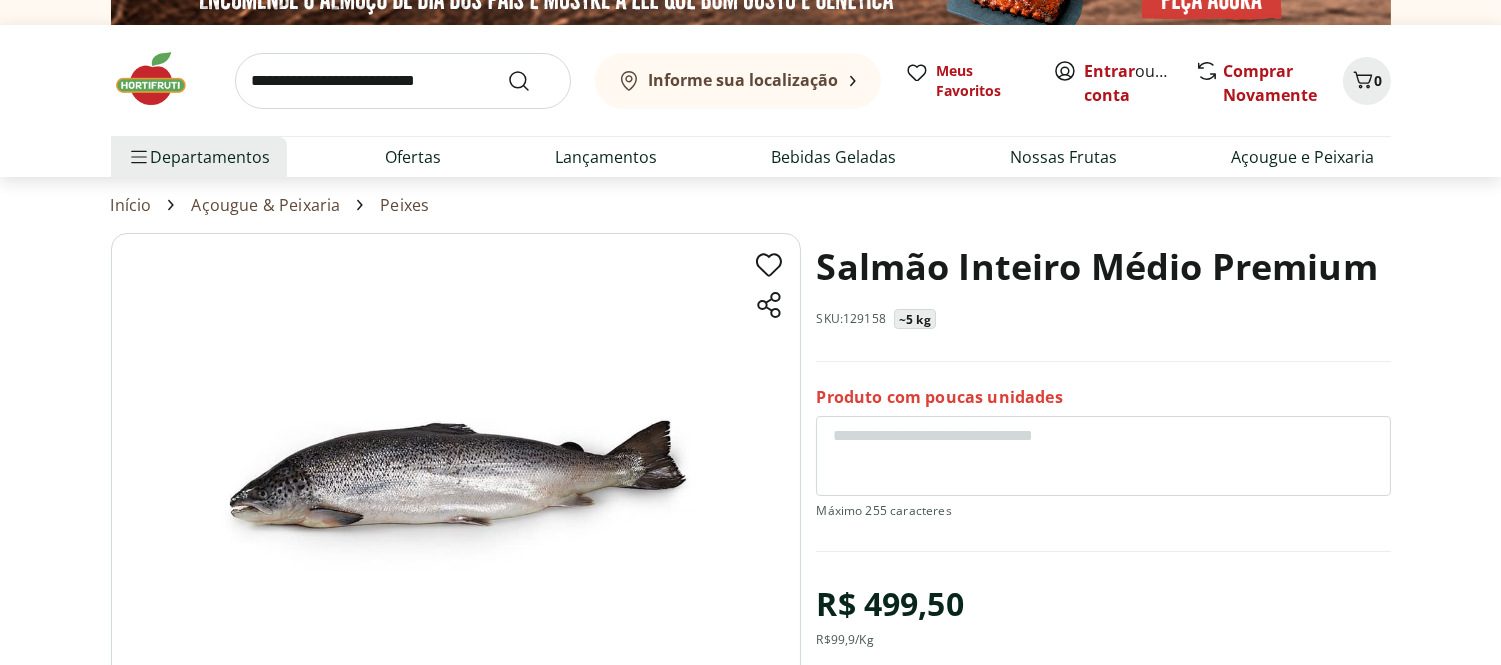 scroll, scrollTop: 0, scrollLeft: 0, axis: both 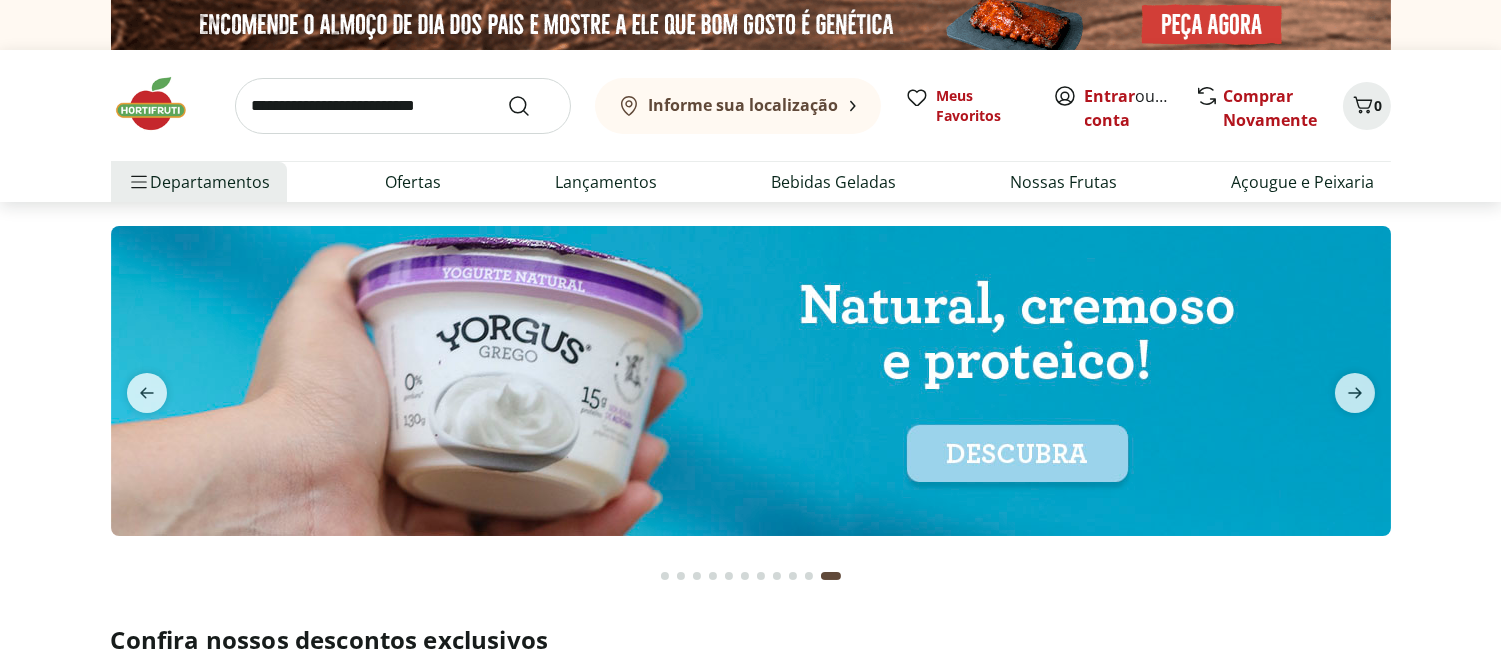 click on "Informe sua localização Entrar  ou  Criar conta 0 Informe sua localização Meus Favoritos Entrar  ou  Criar conta Comprar Novamente 0  Departamentos Nossa Marca Nossa Marca Ver tudo do departamento Açougue & Peixaria Congelados e Refrigerados Frutas, Legumes e Verduras Orgânicos Mercearia Sorvetes Hortifruti Hortifruti Ver tudo do departamento Cogumelos Frutas Legumes Ovos Temperos Frescos Verduras Orgânicos Orgânicos Ver tudo do departamento Bebidas Orgânicas Frutas Orgânicas Legumes Orgânicos Ovos Orgânicos Perecíveis Orgânicos Verduras Orgânicas Temperos Frescos Açougue e Peixaria Açougue e Peixaria Ver tudo do departamento Aves Bovinos Exóticos Frutos do Mar Linguiça e Salsicha Peixes Salgados e Defumados Suínos Prontinhos Prontinhos Ver tudo do departamento Frutas Cortadinhas Pré Preparados Prontos para Consumo Saladas Sucos e Água de Coco Padaria Padaria Ver tudo do departamento Bolos e Mini Bolos Doces Pão Padaria Própria Salgados Torradas Bebidas Bebidas Ver tudo do departamento" at bounding box center (750, 126) 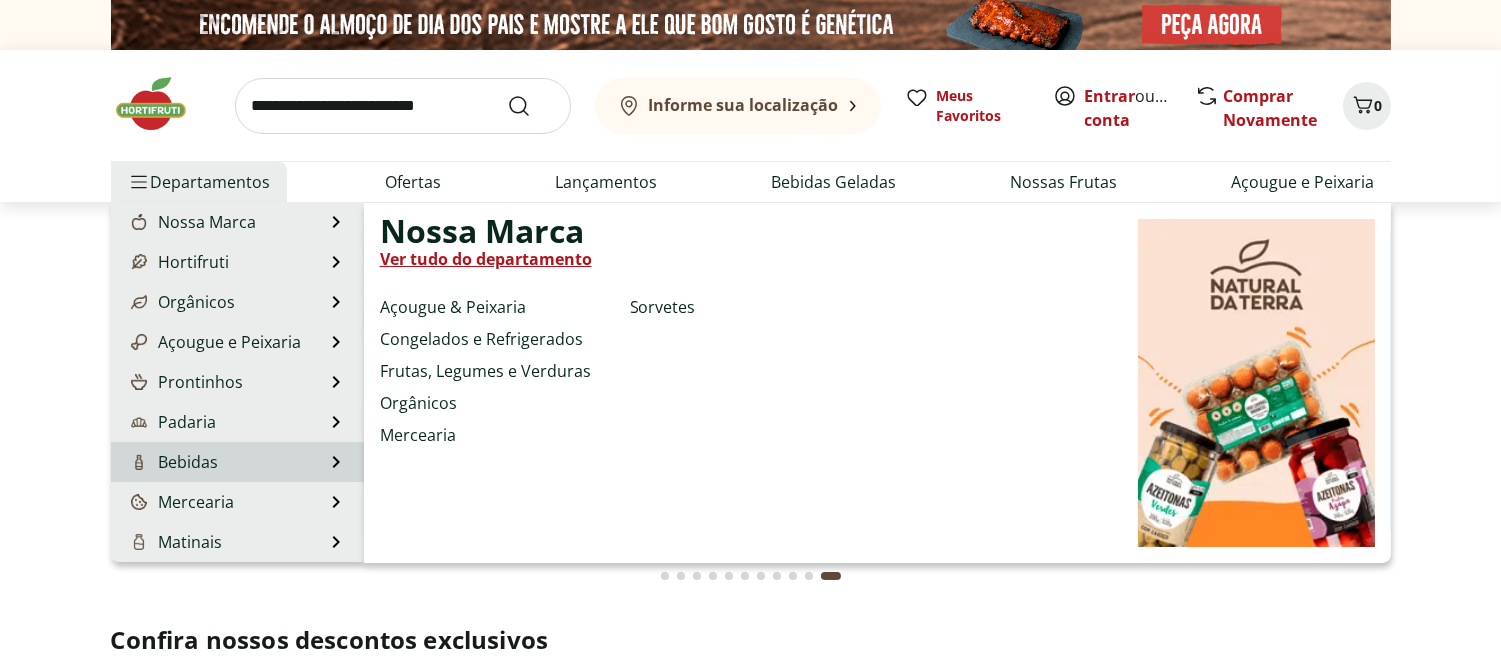 scroll, scrollTop: 200, scrollLeft: 0, axis: vertical 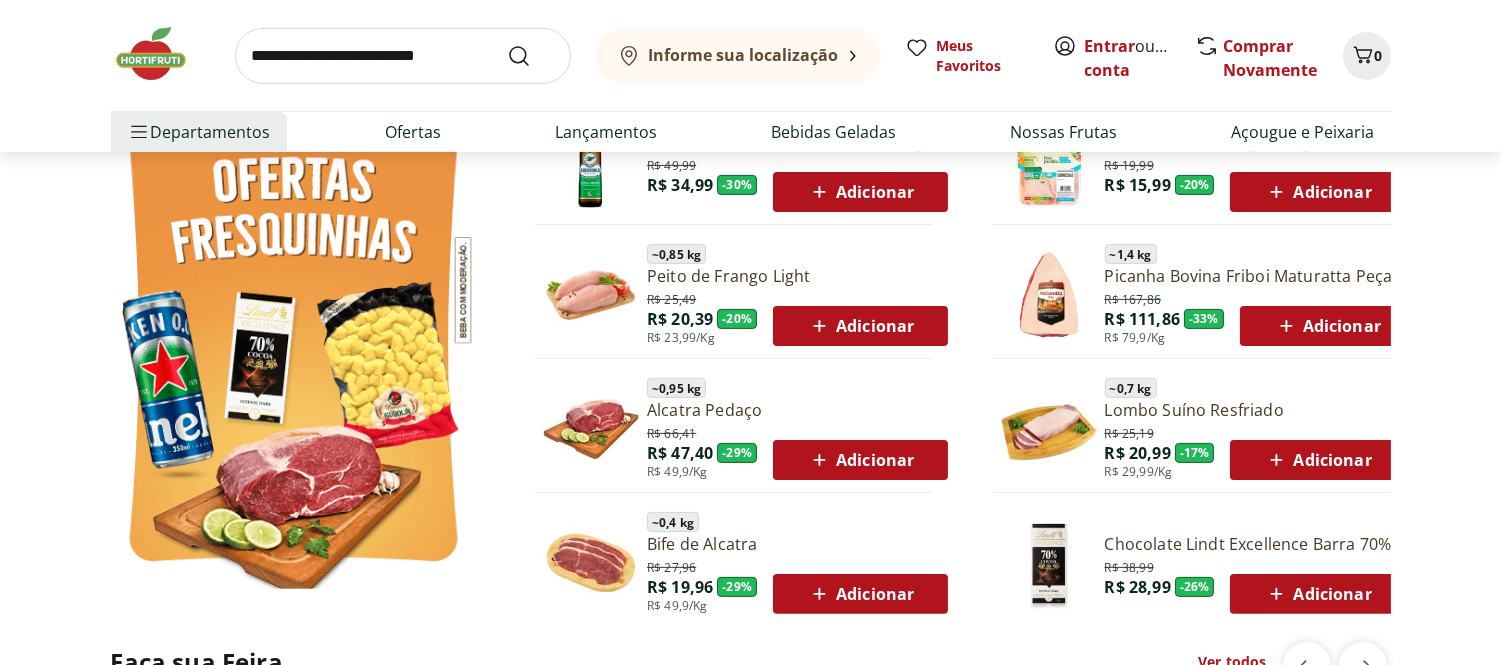 click at bounding box center [293, 345] 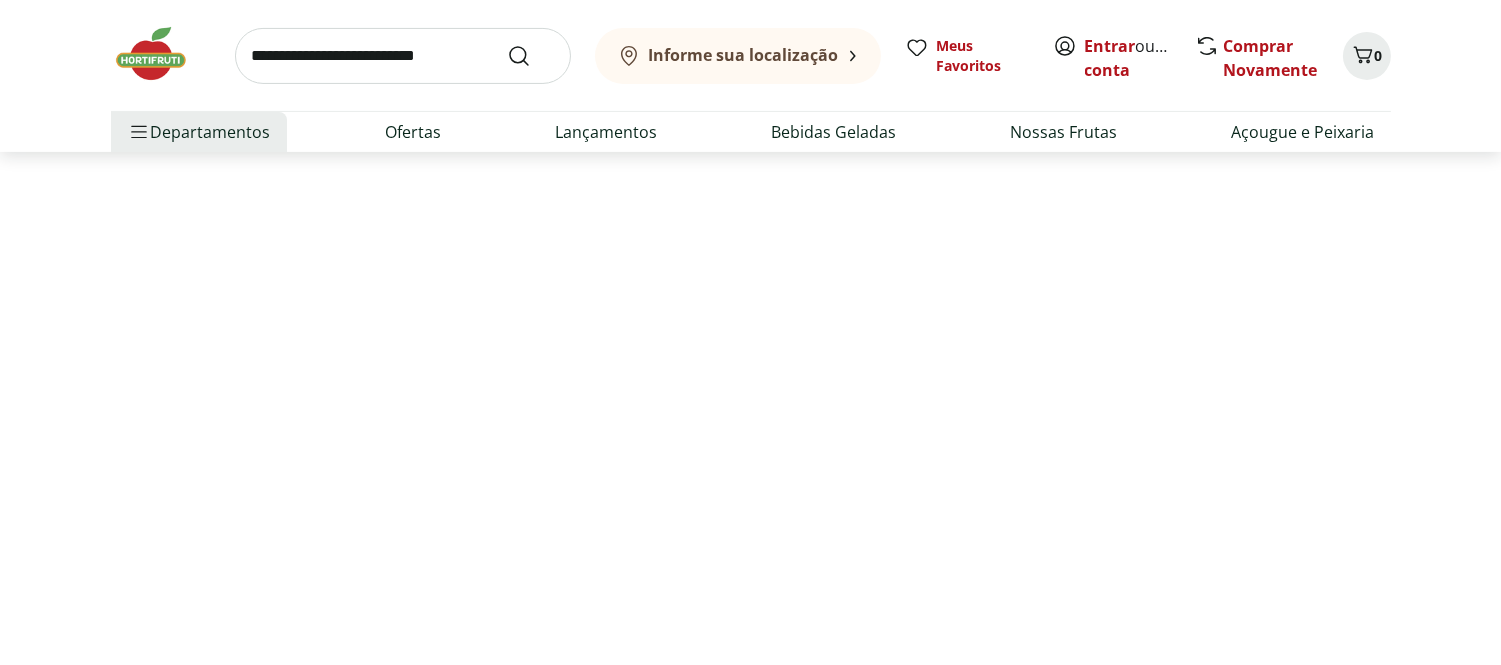 scroll, scrollTop: 0, scrollLeft: 0, axis: both 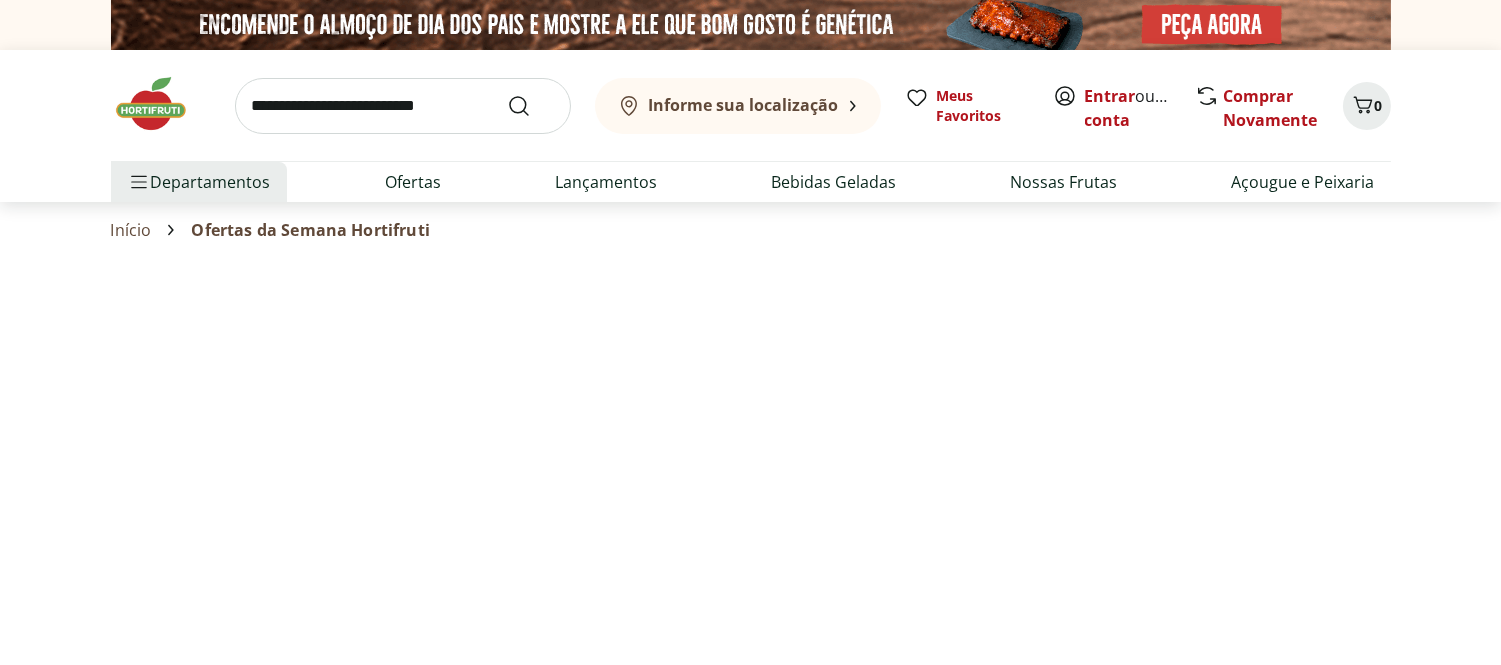 select on "**********" 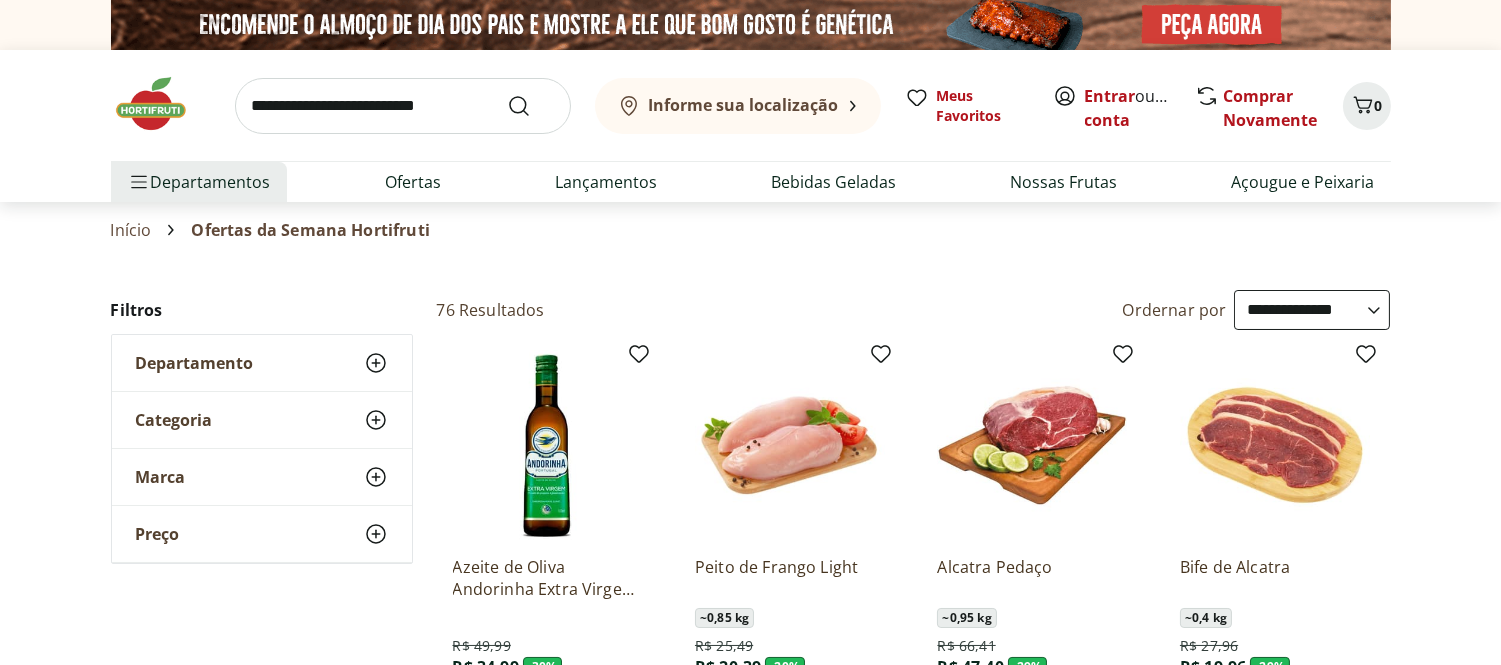 click at bounding box center [548, 445] 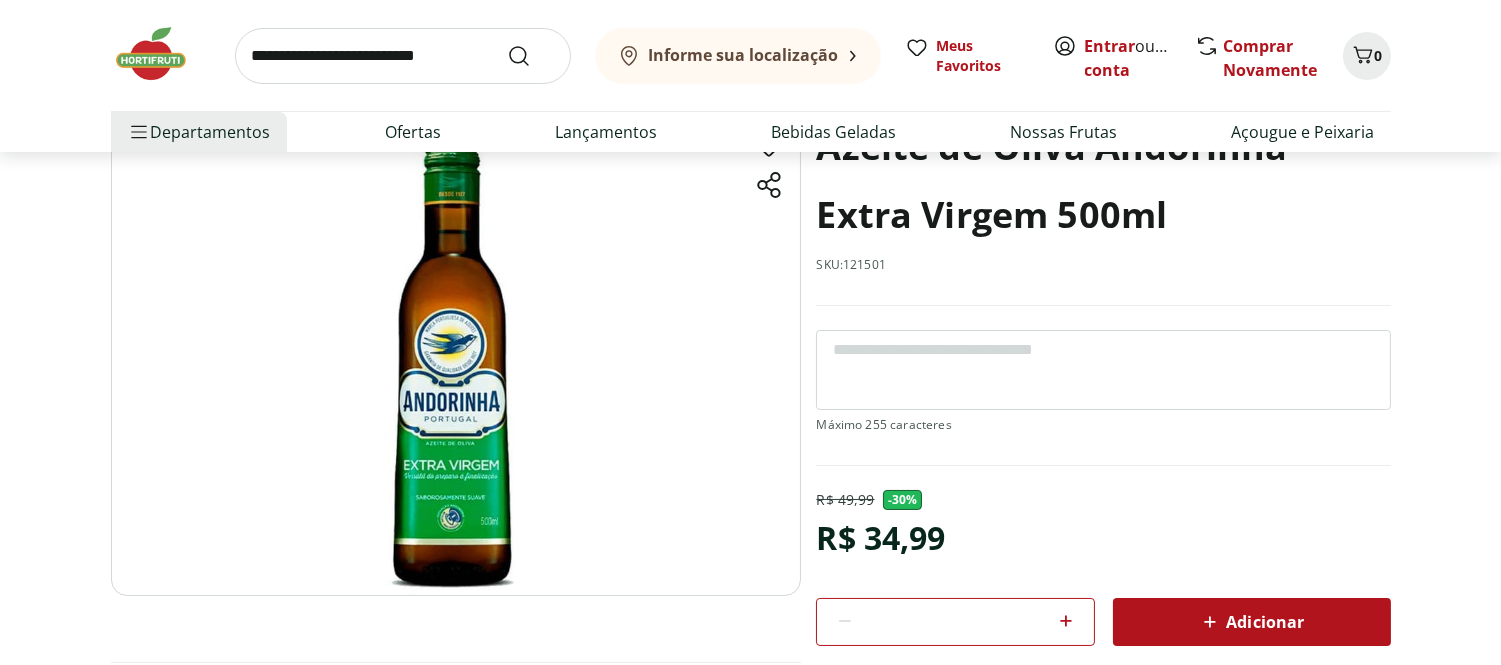 scroll, scrollTop: 0, scrollLeft: 0, axis: both 